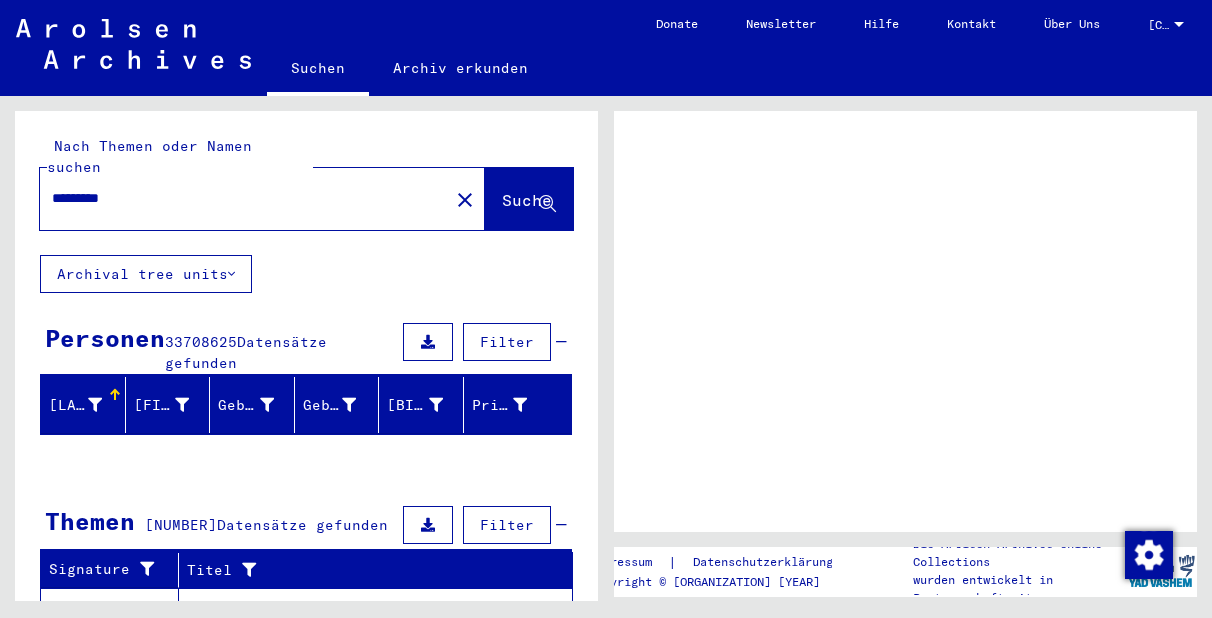 scroll, scrollTop: 0, scrollLeft: 0, axis: both 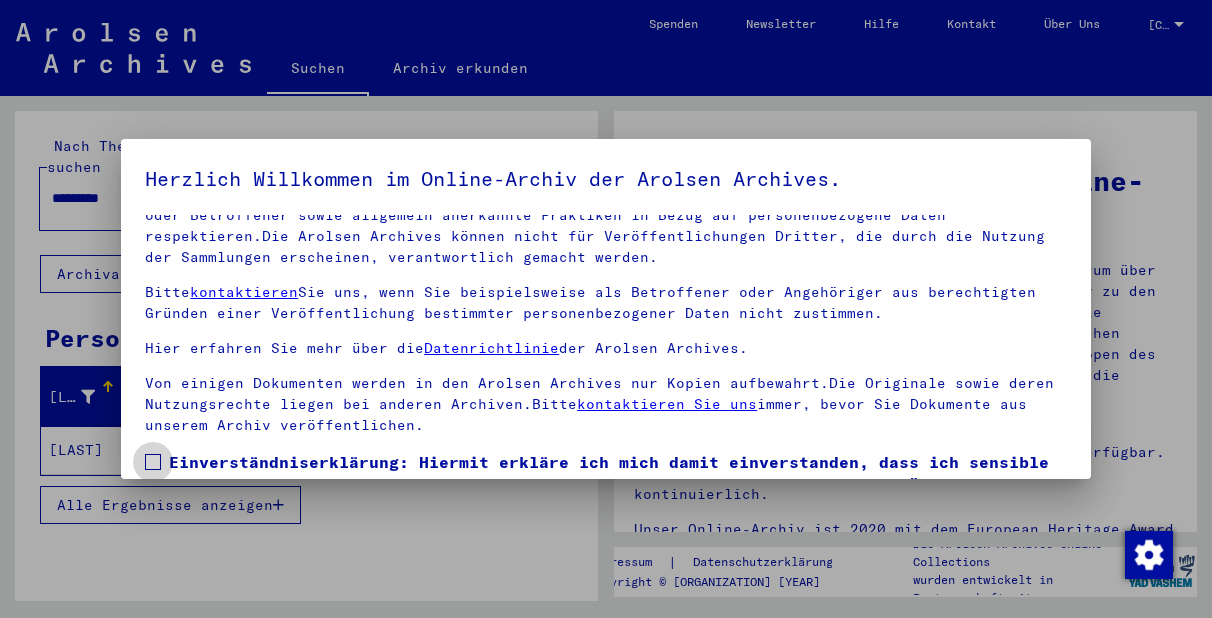 drag, startPoint x: 155, startPoint y: 455, endPoint x: 271, endPoint y: 427, distance: 119.331474 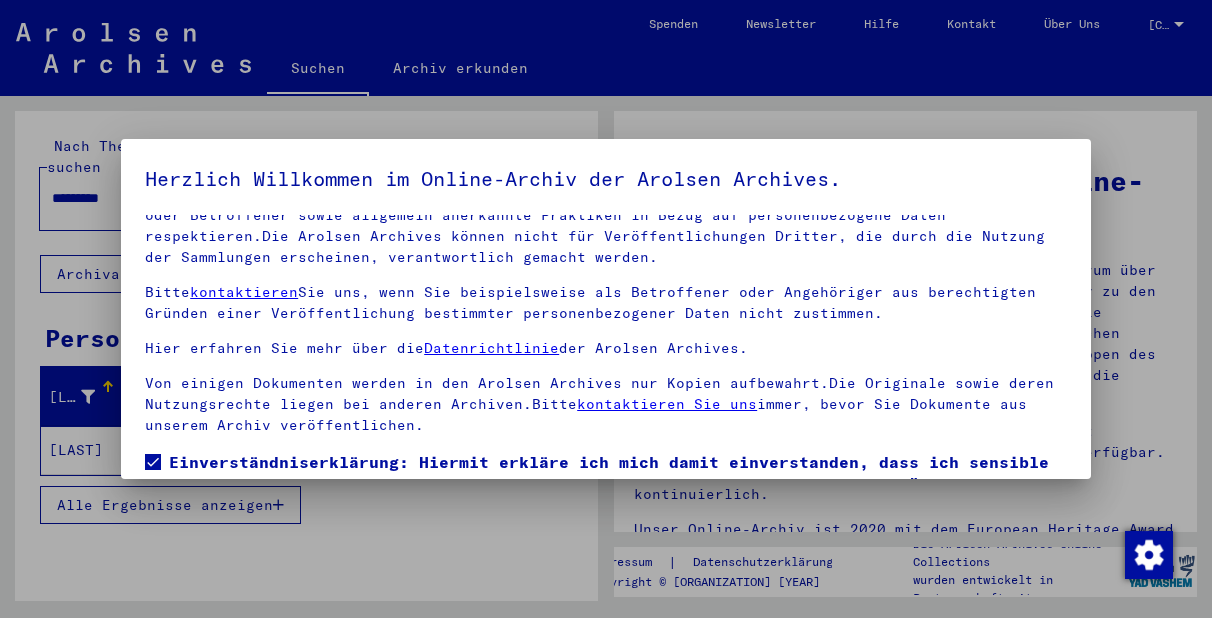 scroll, scrollTop: 162, scrollLeft: 0, axis: vertical 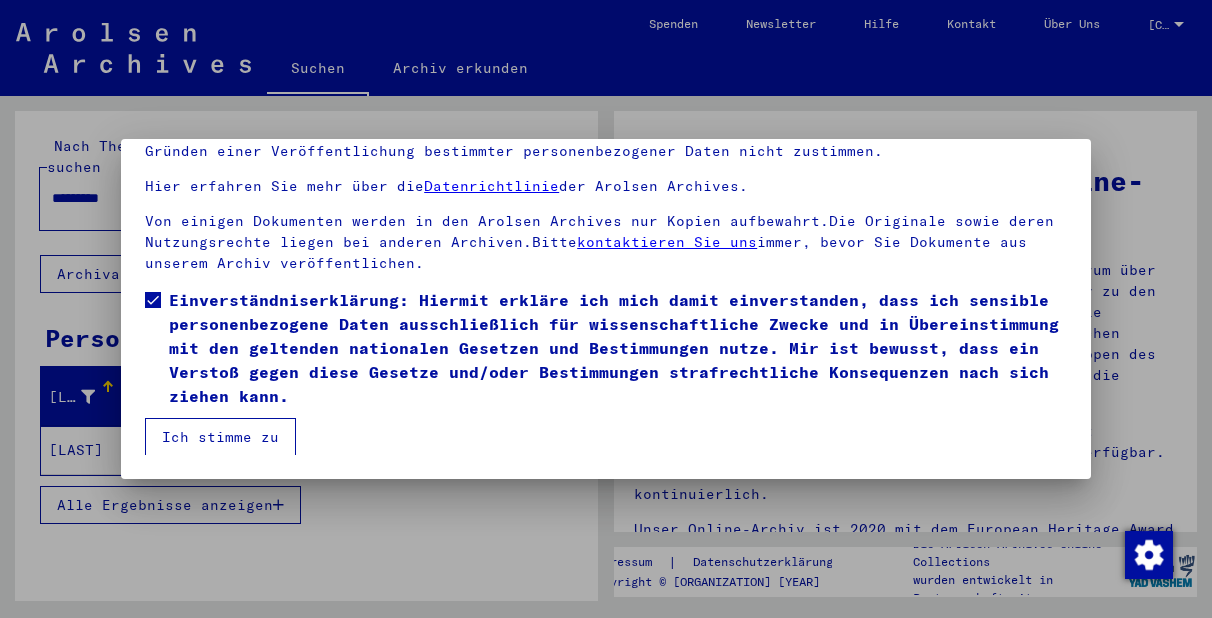 drag, startPoint x: 210, startPoint y: 424, endPoint x: 253, endPoint y: 435, distance: 44.38468 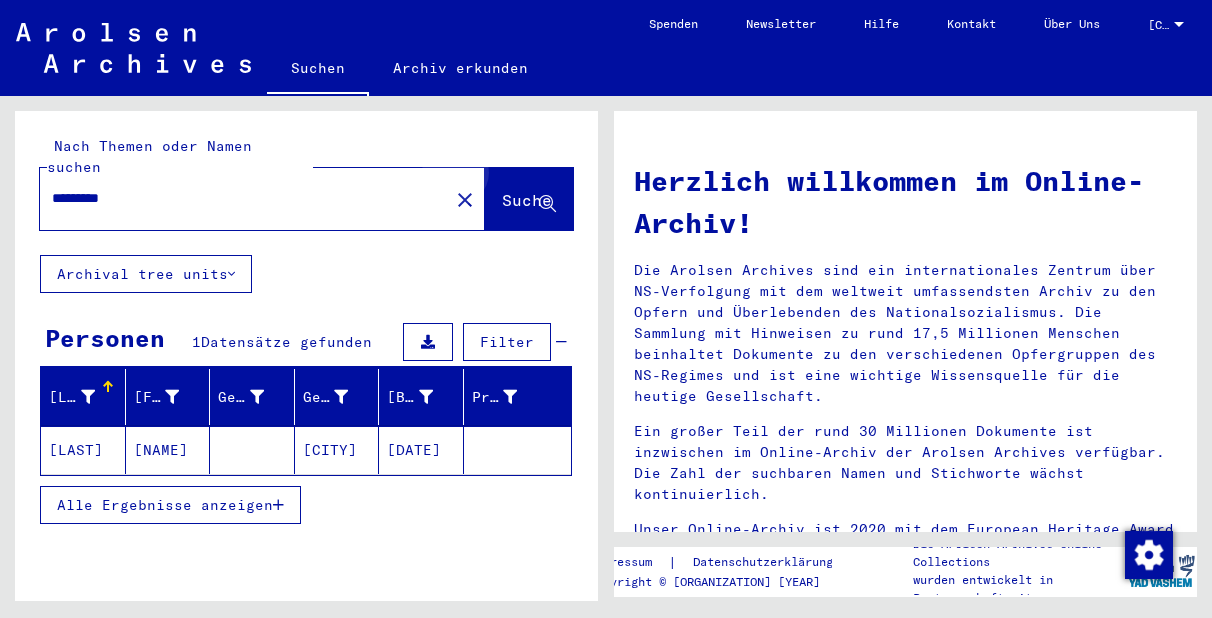 click on "Suche" at bounding box center [527, 200] 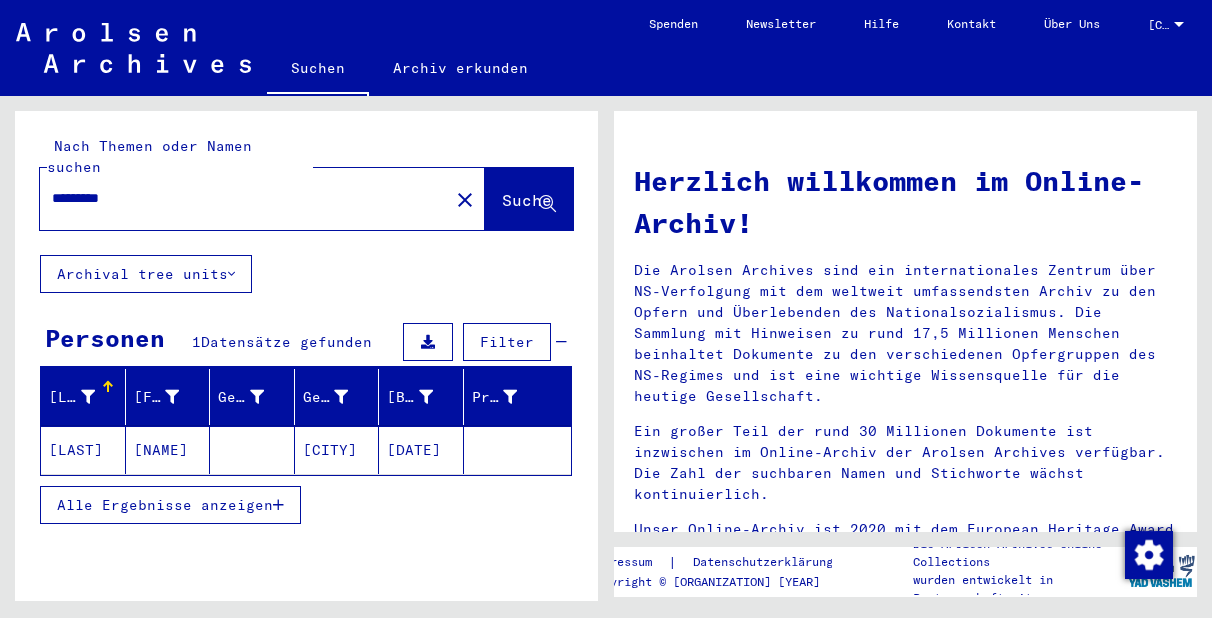 click at bounding box center (428, 342) 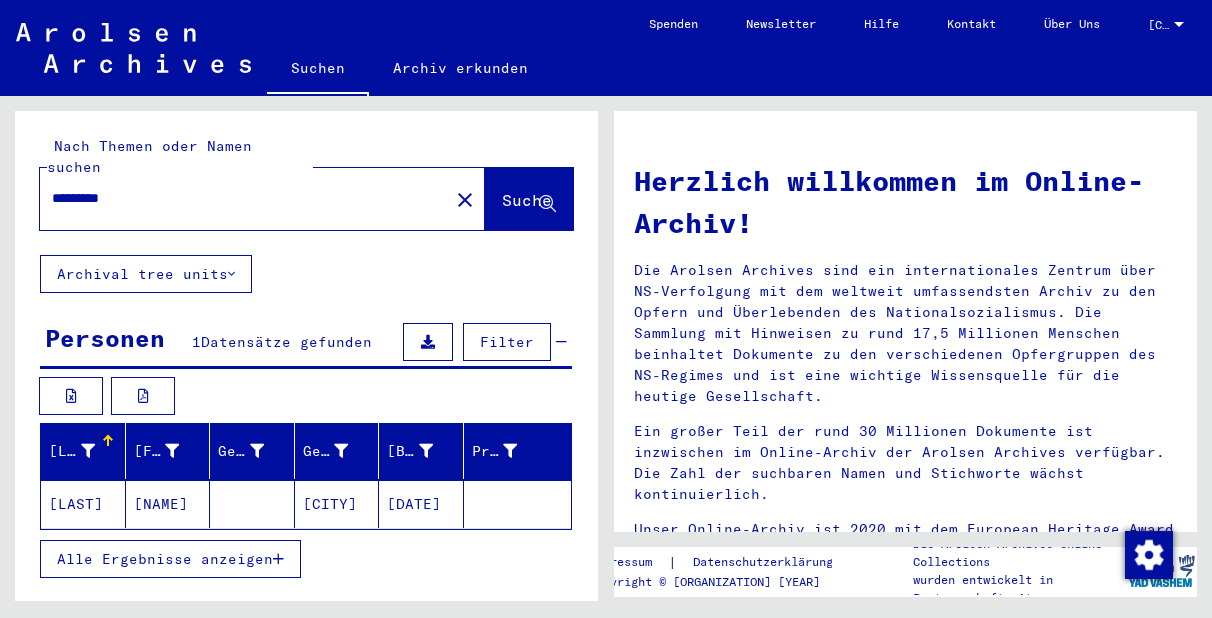 click on "[LAST]" at bounding box center (83, 504) 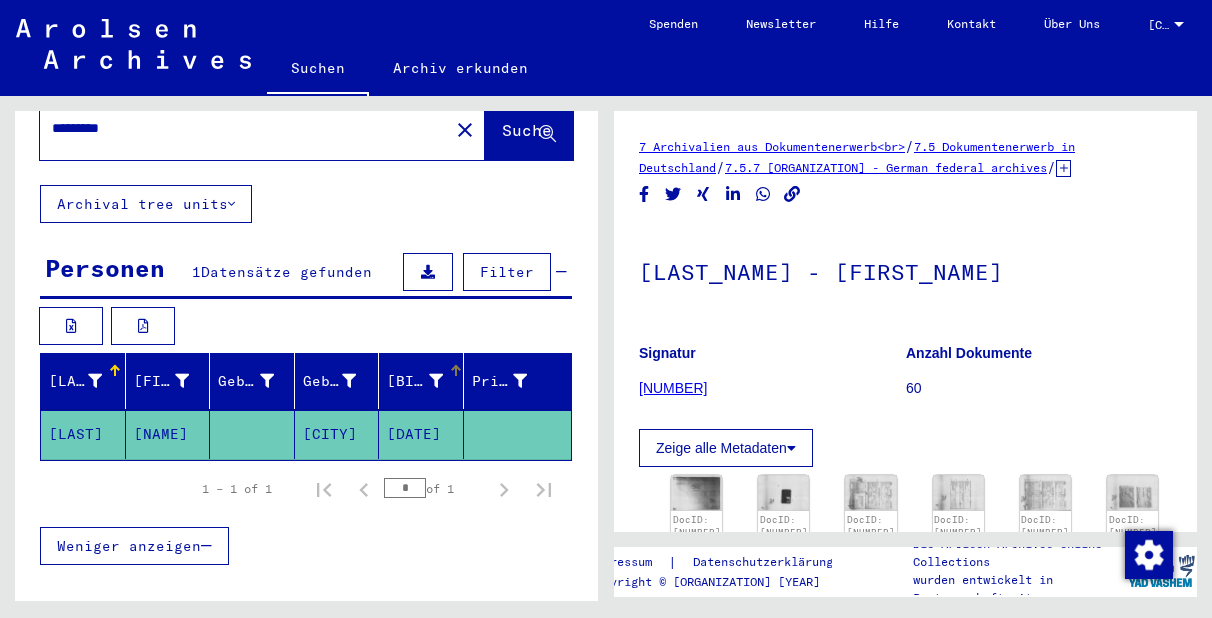scroll, scrollTop: 155, scrollLeft: 0, axis: vertical 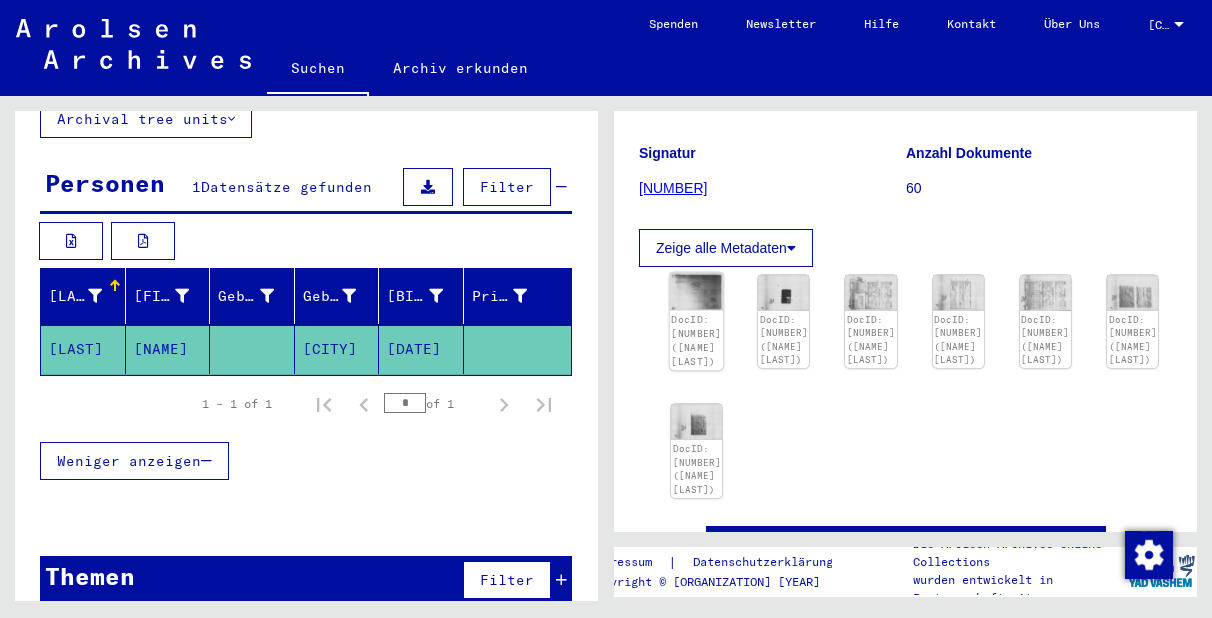 click at bounding box center [697, 292] 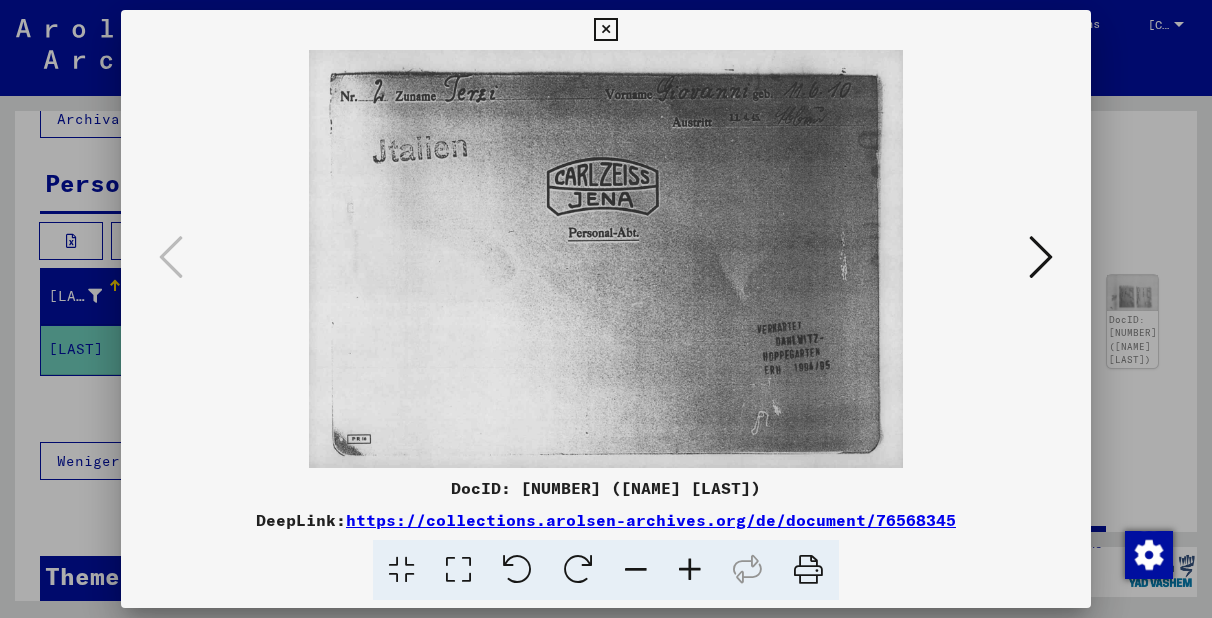 click at bounding box center (1041, 257) 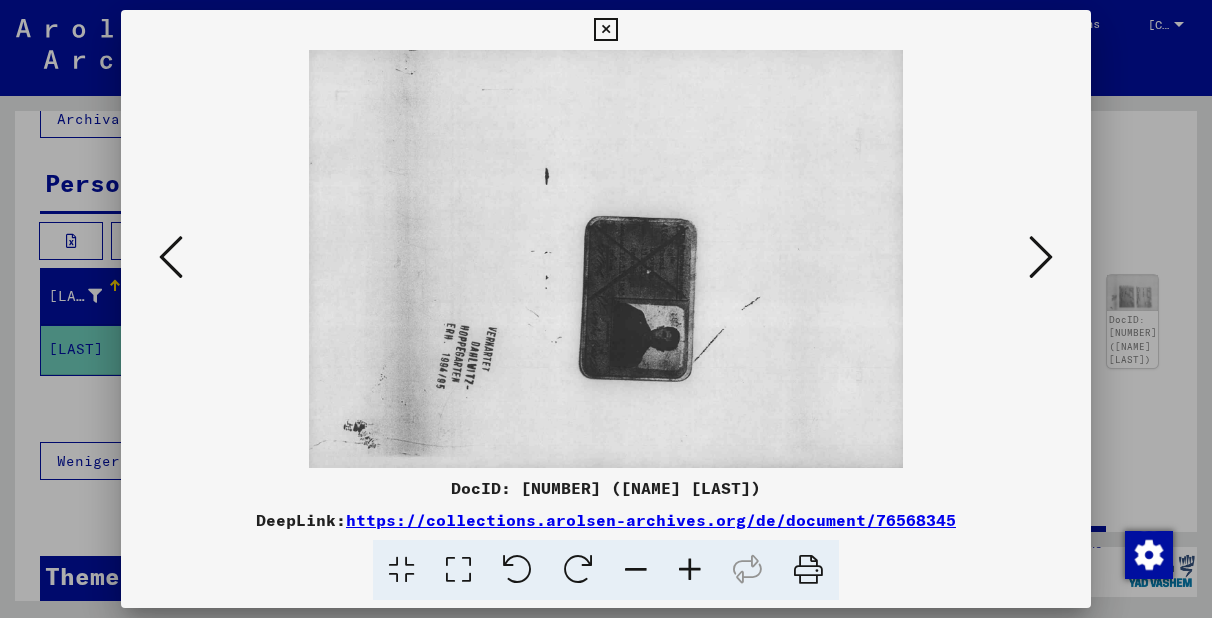 click at bounding box center (1041, 257) 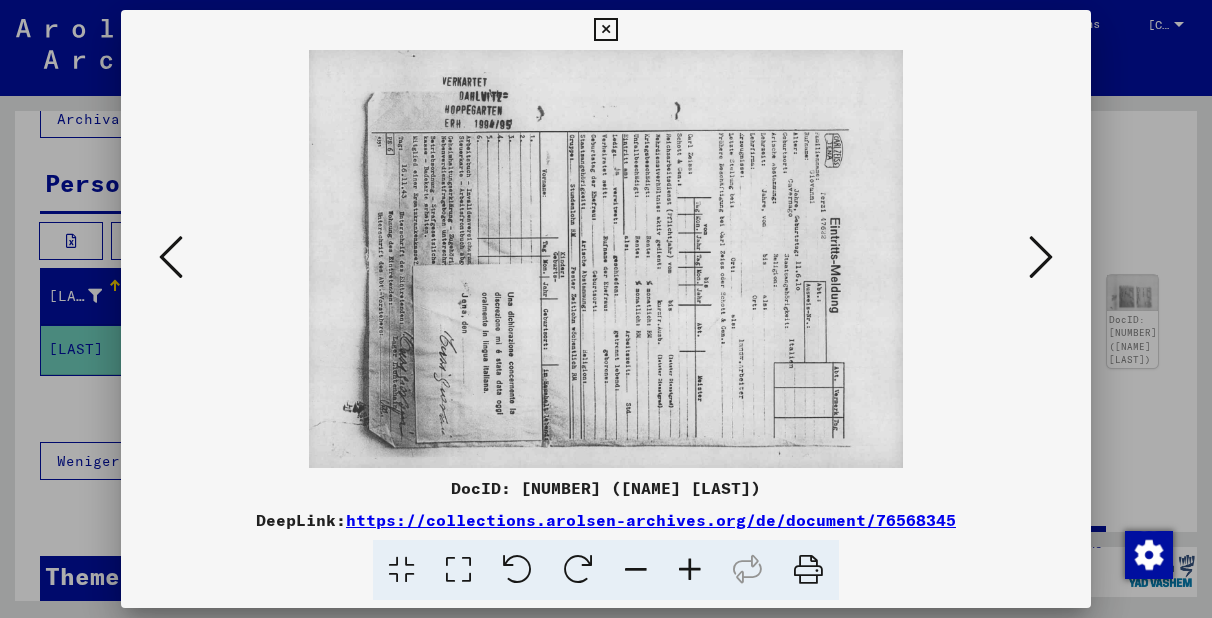 click at bounding box center [517, 570] 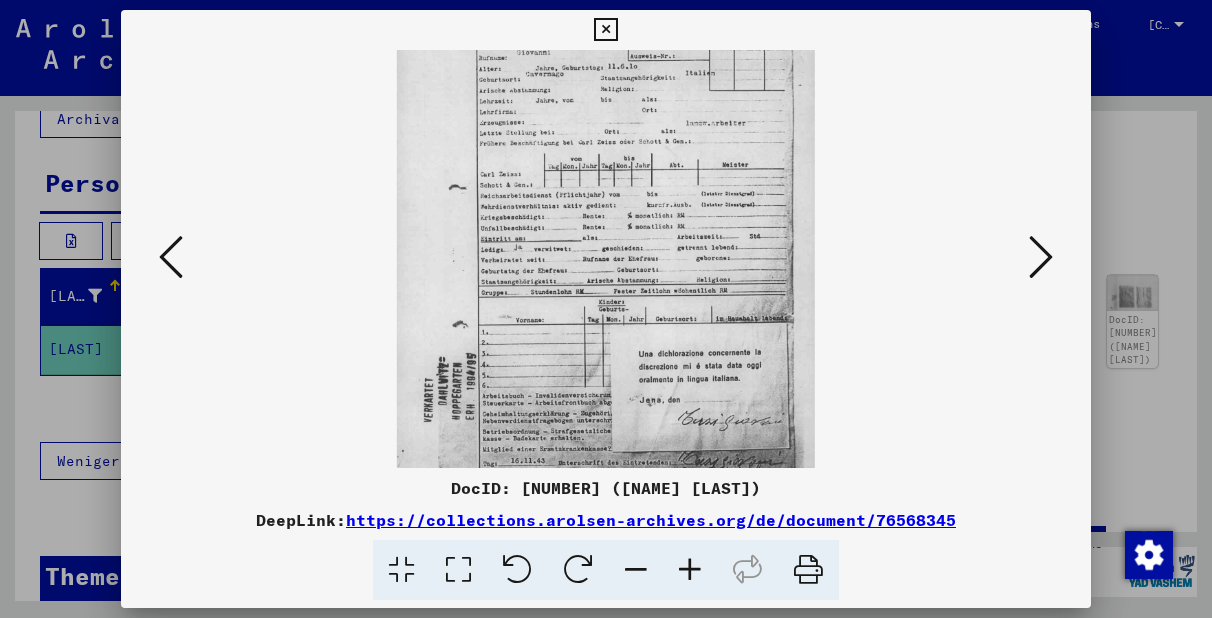click at bounding box center (1041, 257) 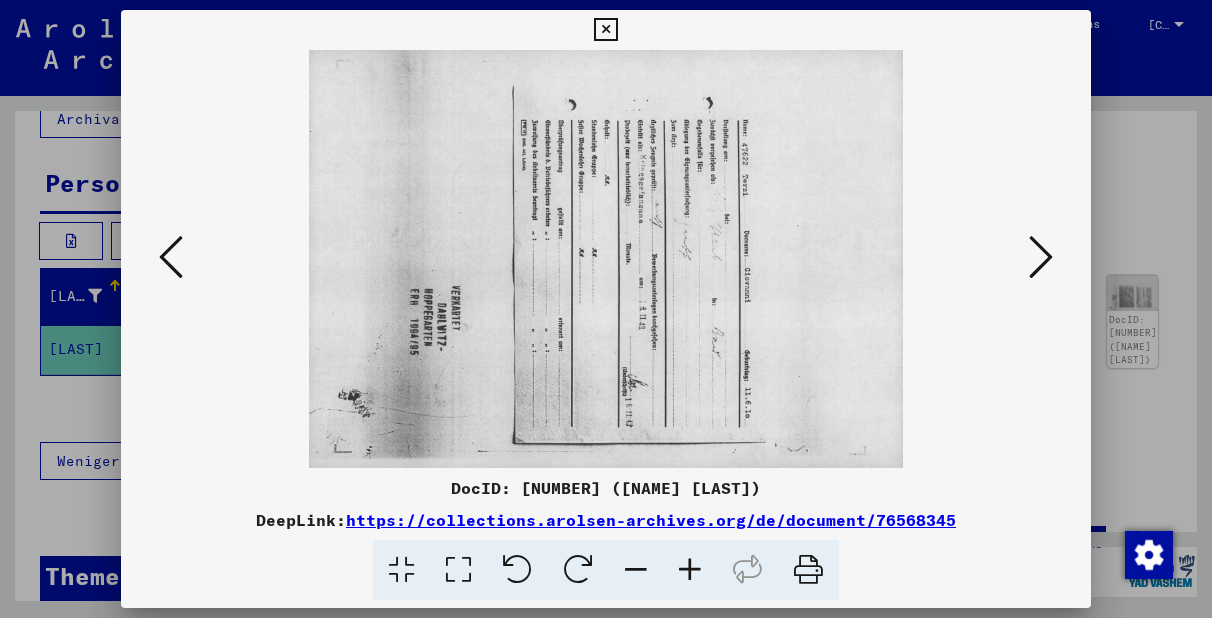click at bounding box center [517, 570] 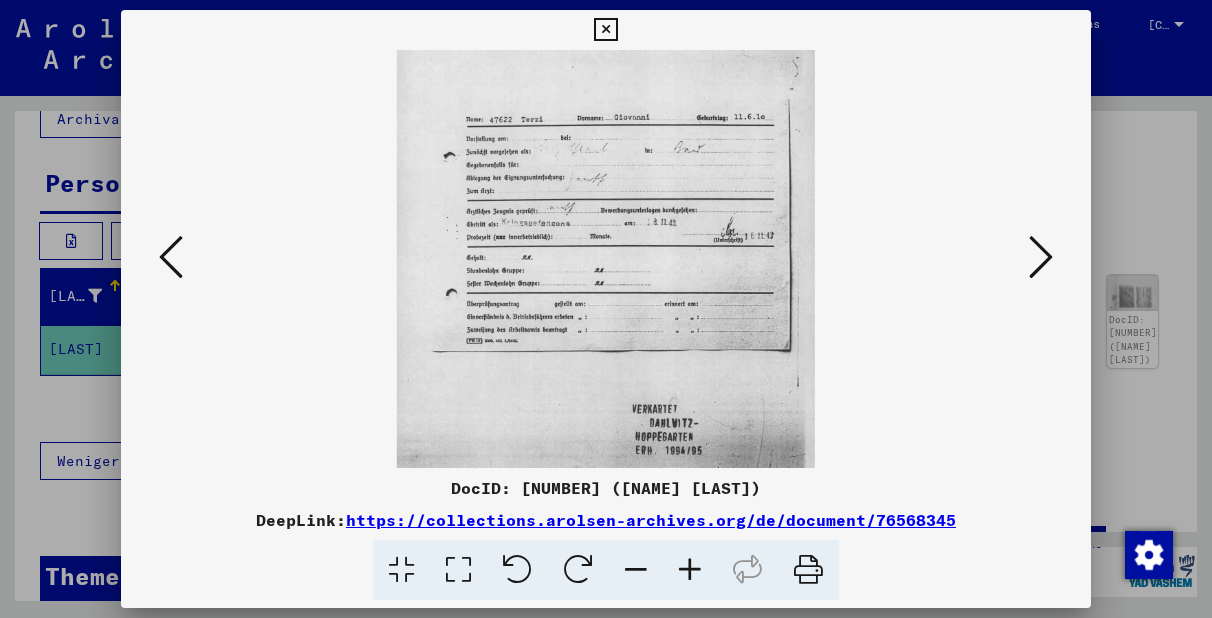 click at bounding box center (1041, 257) 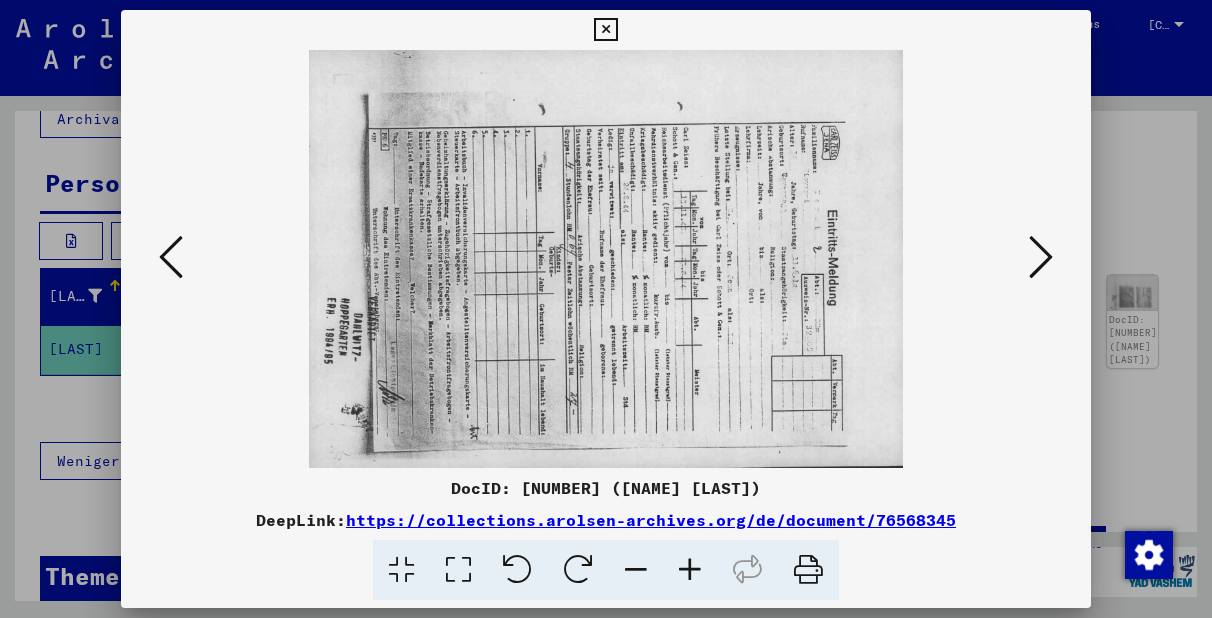 click at bounding box center [517, 570] 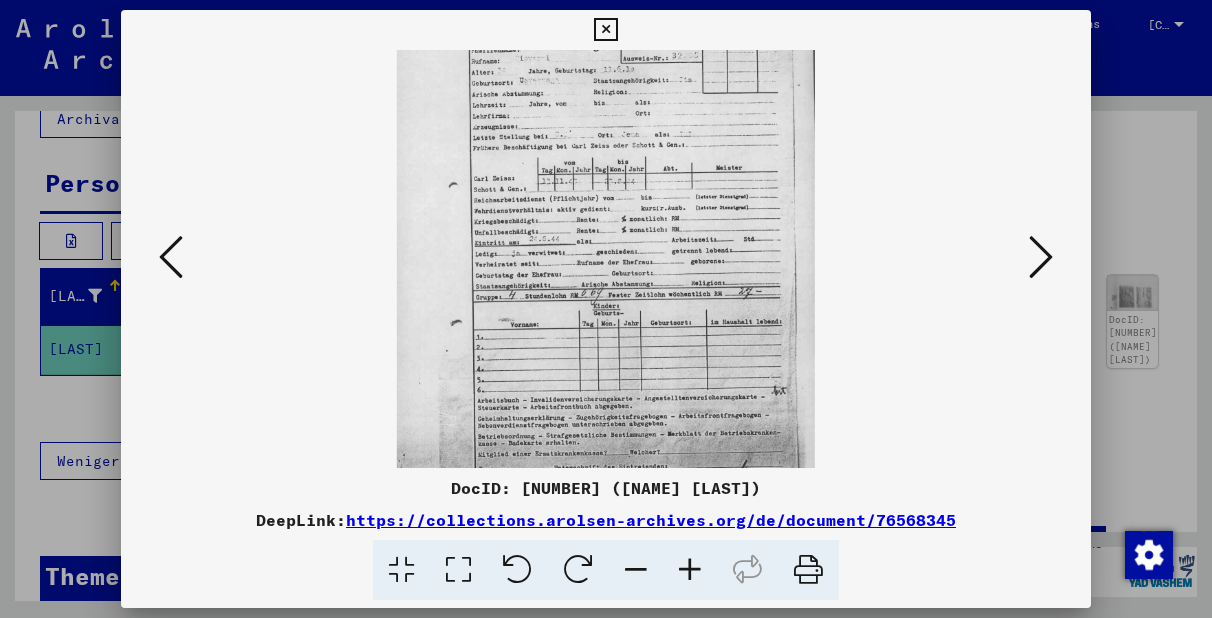 click at bounding box center (1041, 257) 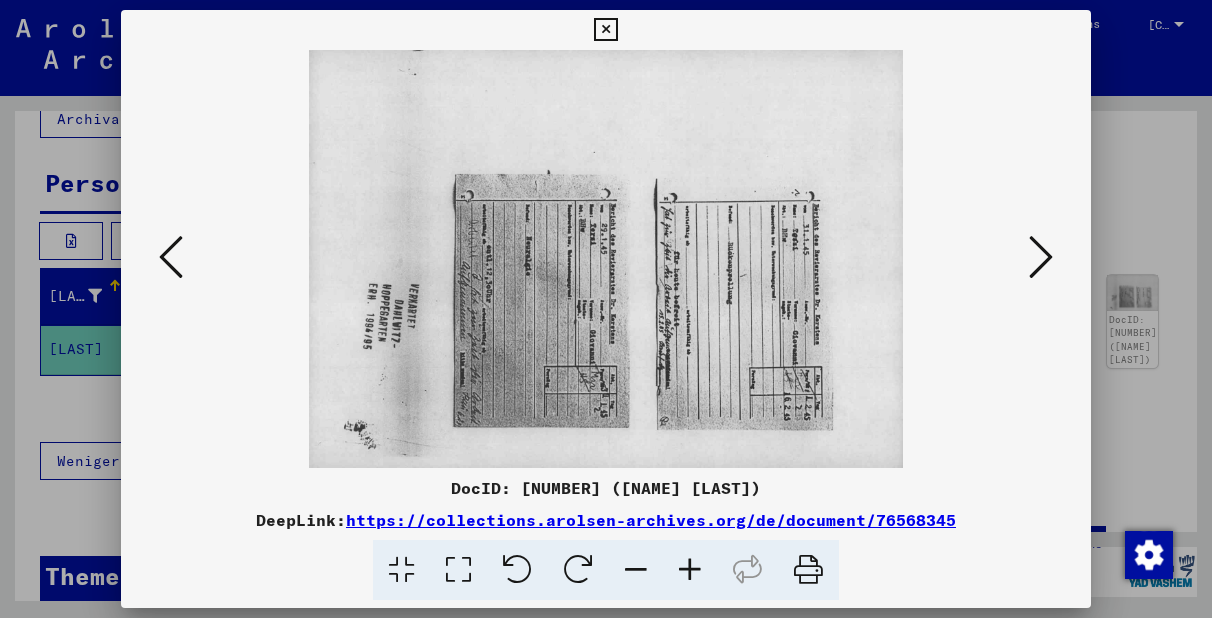 click at bounding box center (517, 570) 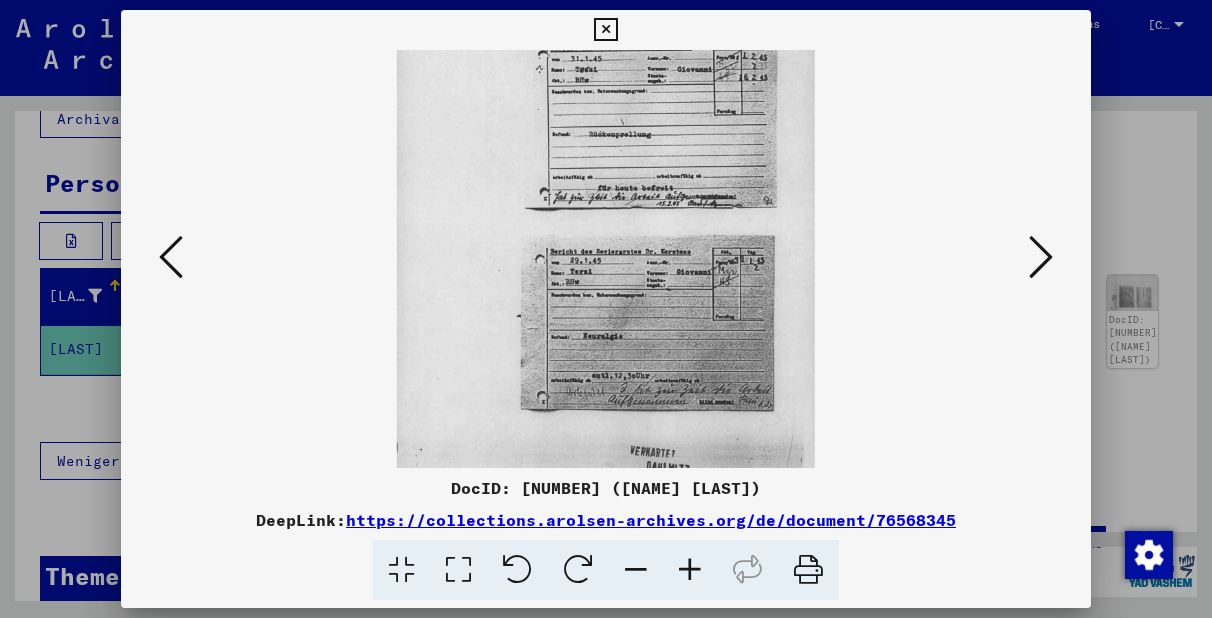 click at bounding box center [1041, 257] 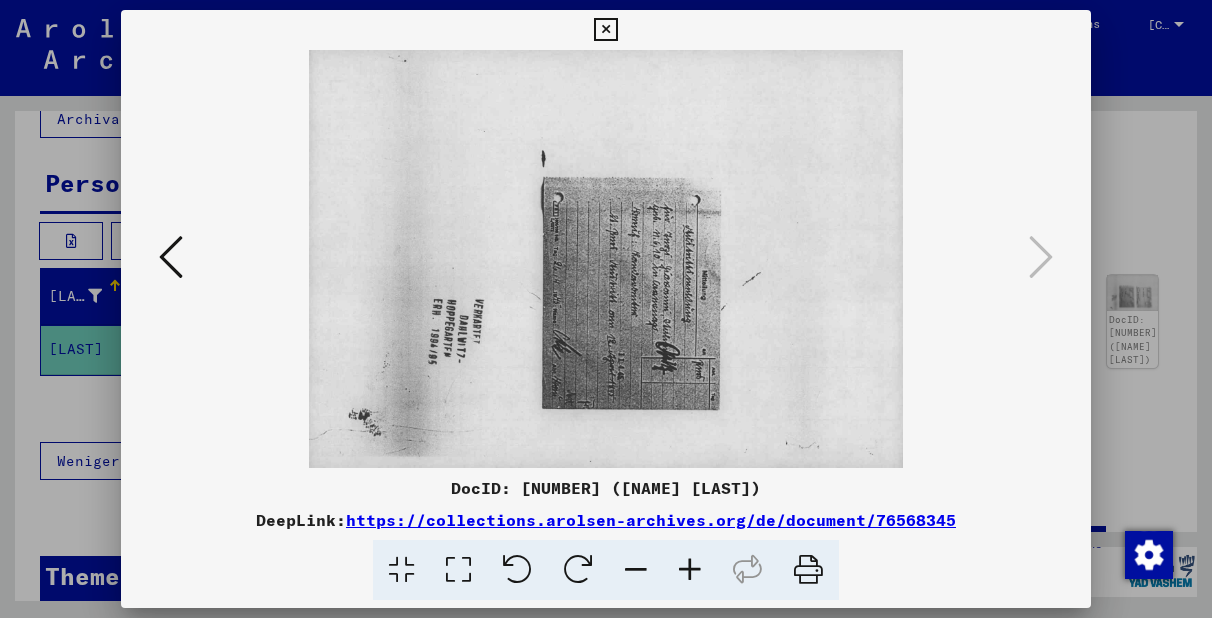 click at bounding box center (517, 570) 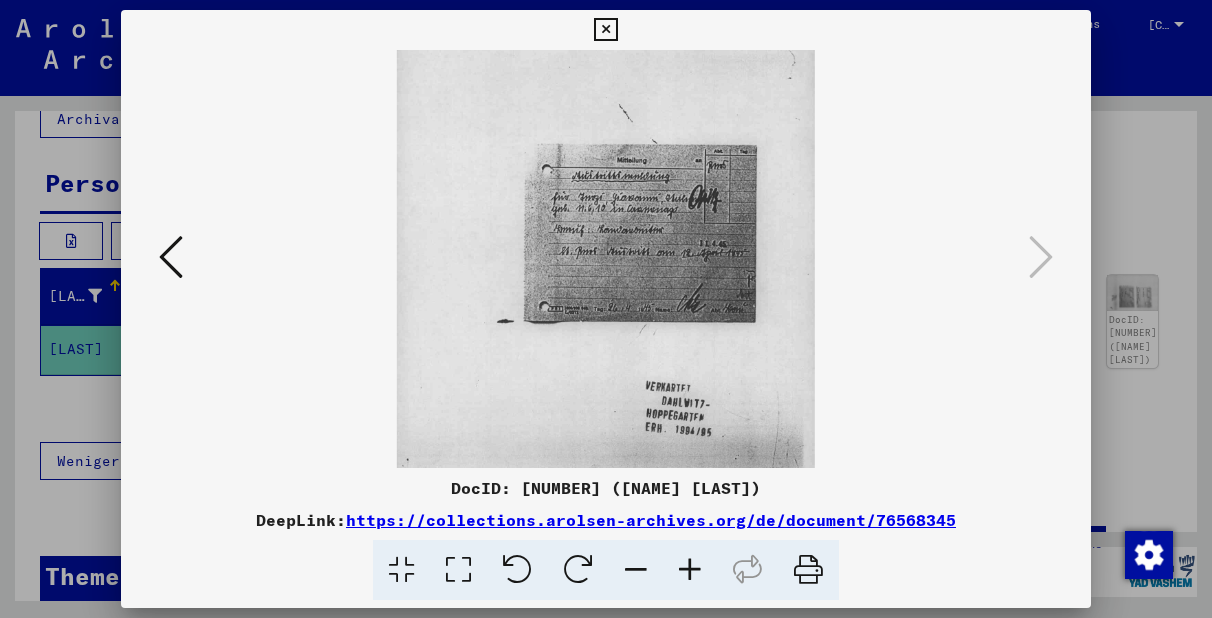 click at bounding box center (1041, 257) 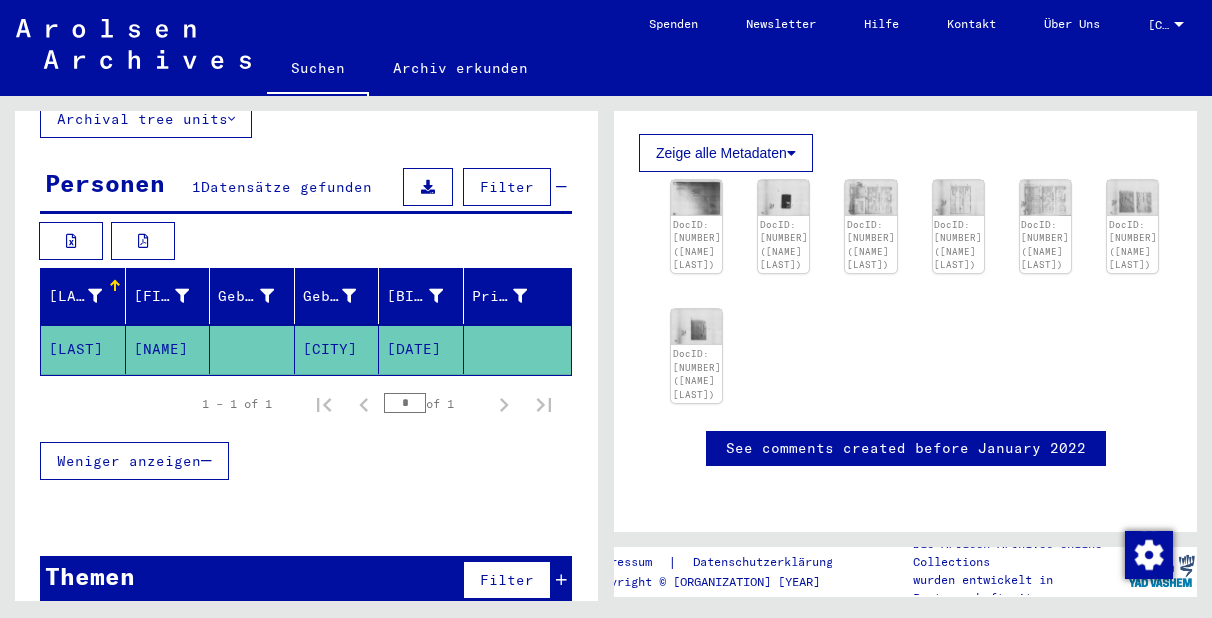 scroll, scrollTop: 800, scrollLeft: 0, axis: vertical 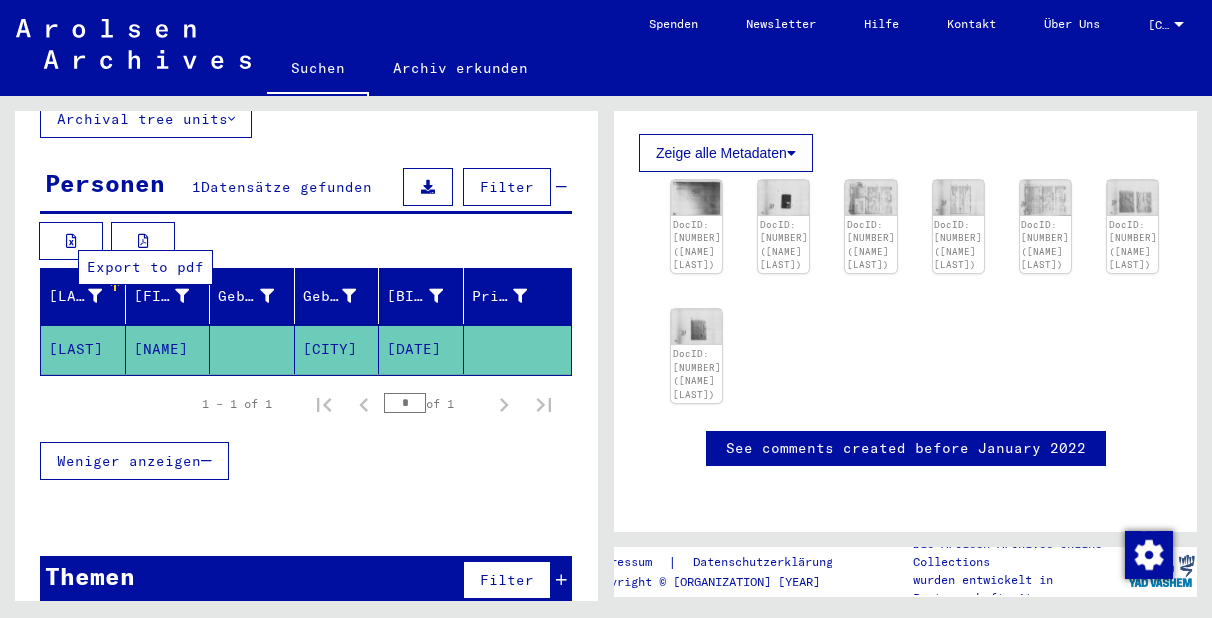 click at bounding box center [143, 241] 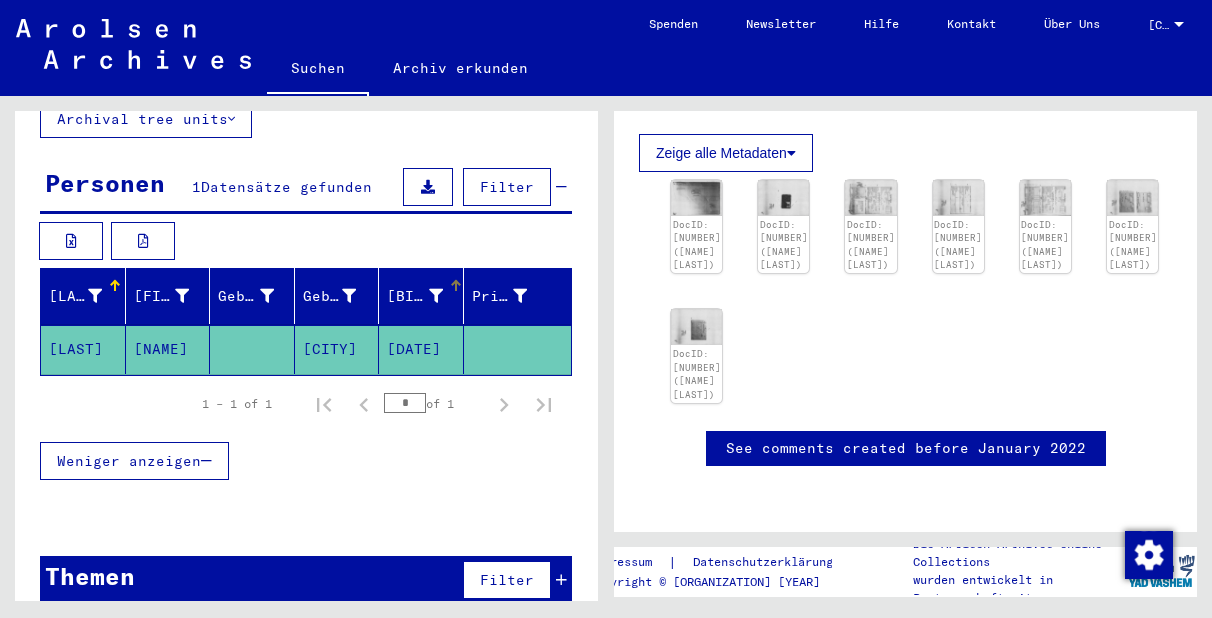 click on "[BIRTH_DATE]" at bounding box center [415, 296] 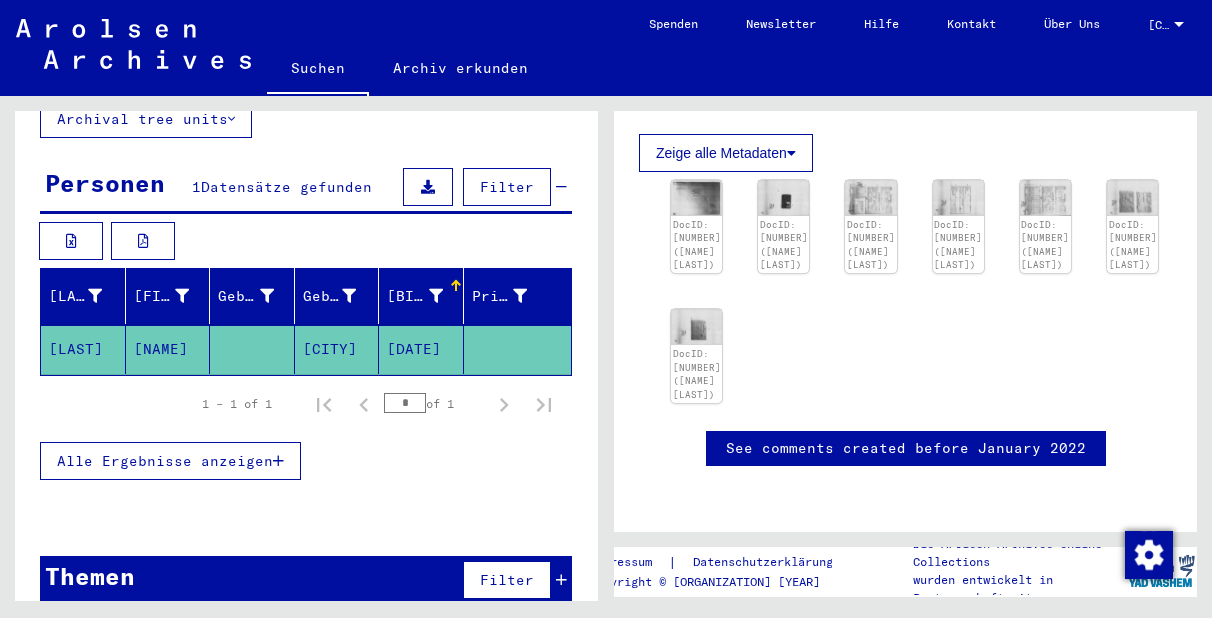 click on "[DATE]" at bounding box center (421, 349) 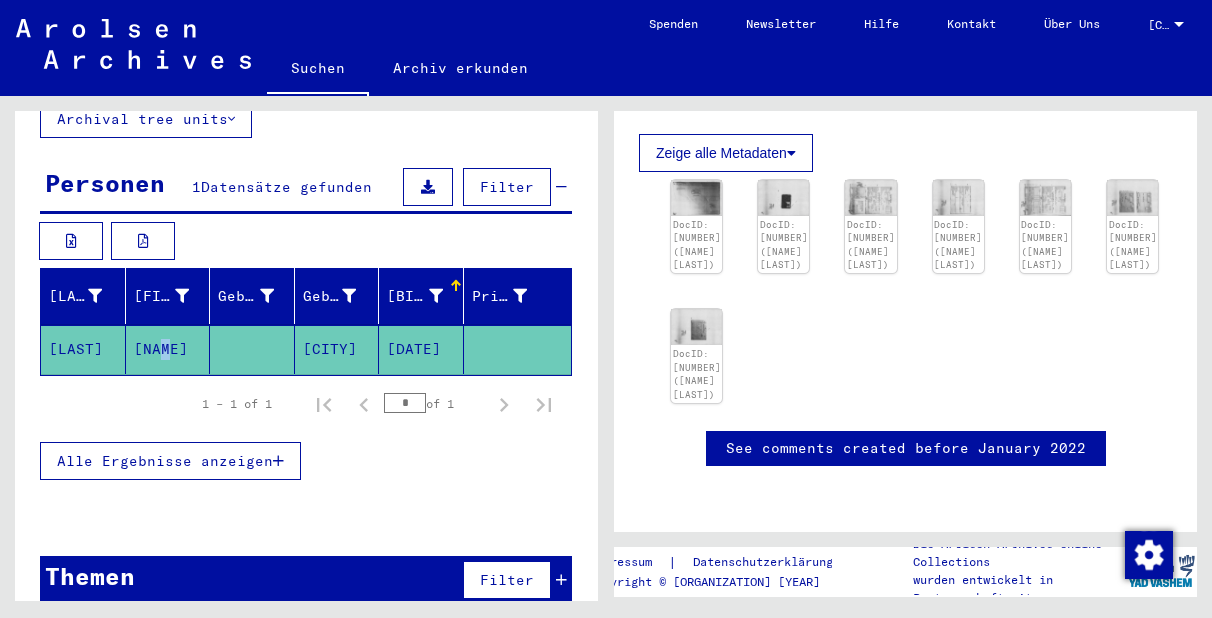 drag, startPoint x: 151, startPoint y: 318, endPoint x: 167, endPoint y: 322, distance: 16.492422 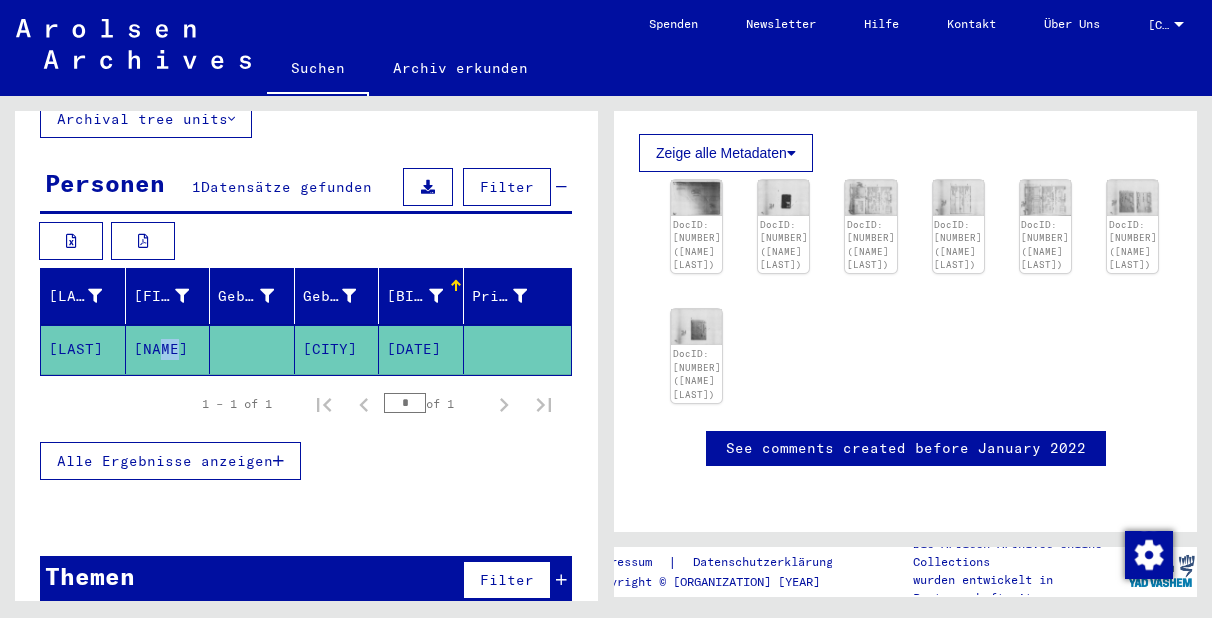 click at bounding box center (504, 405) 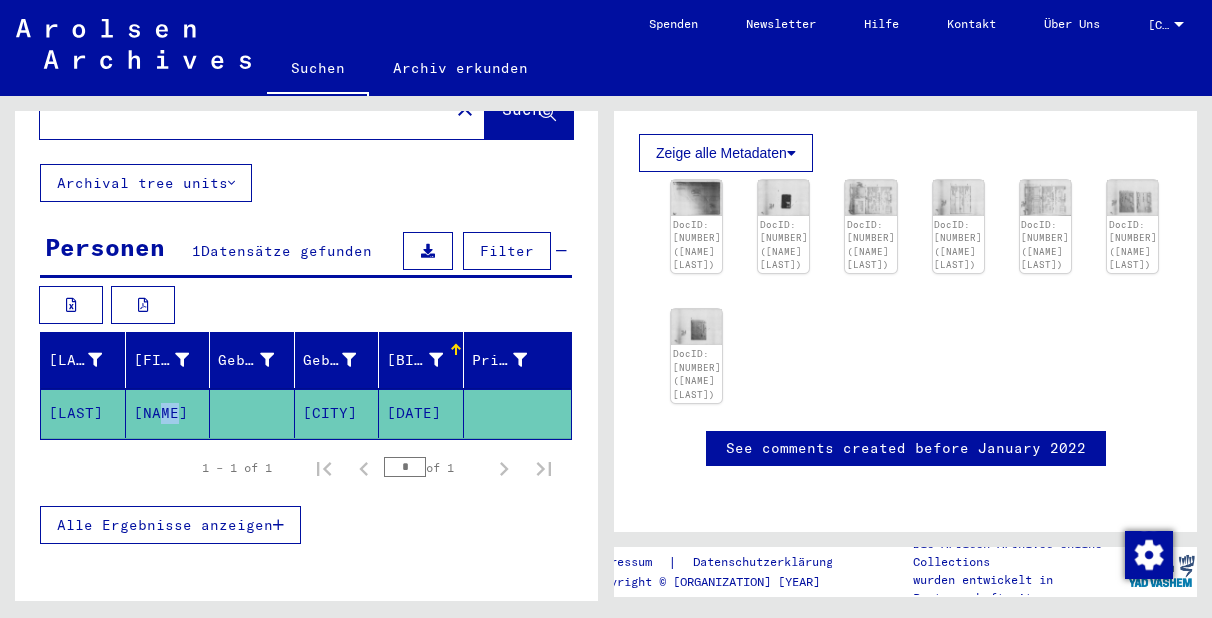scroll, scrollTop: 155, scrollLeft: 0, axis: vertical 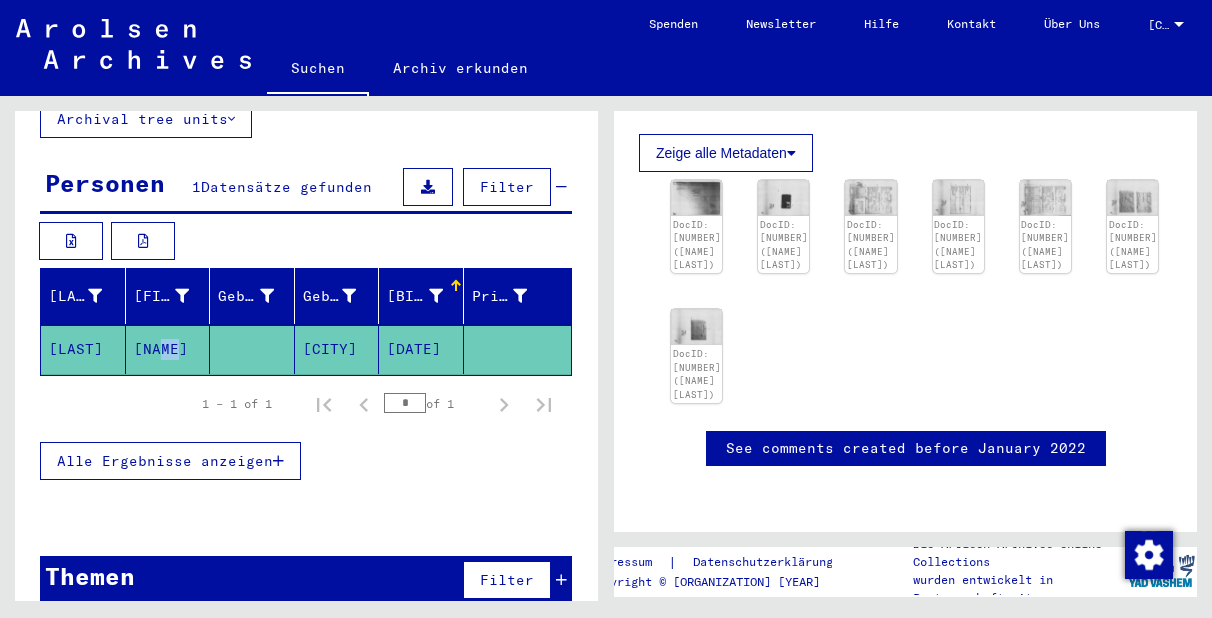 drag, startPoint x: 497, startPoint y: 552, endPoint x: 477, endPoint y: 556, distance: 20.396078 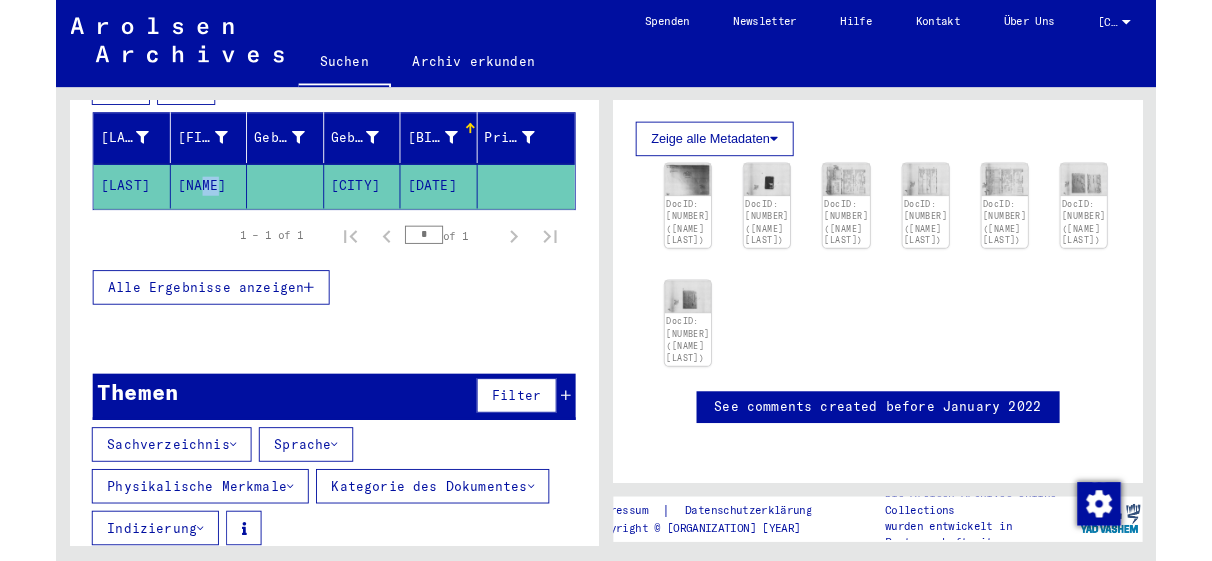 scroll, scrollTop: 99, scrollLeft: 0, axis: vertical 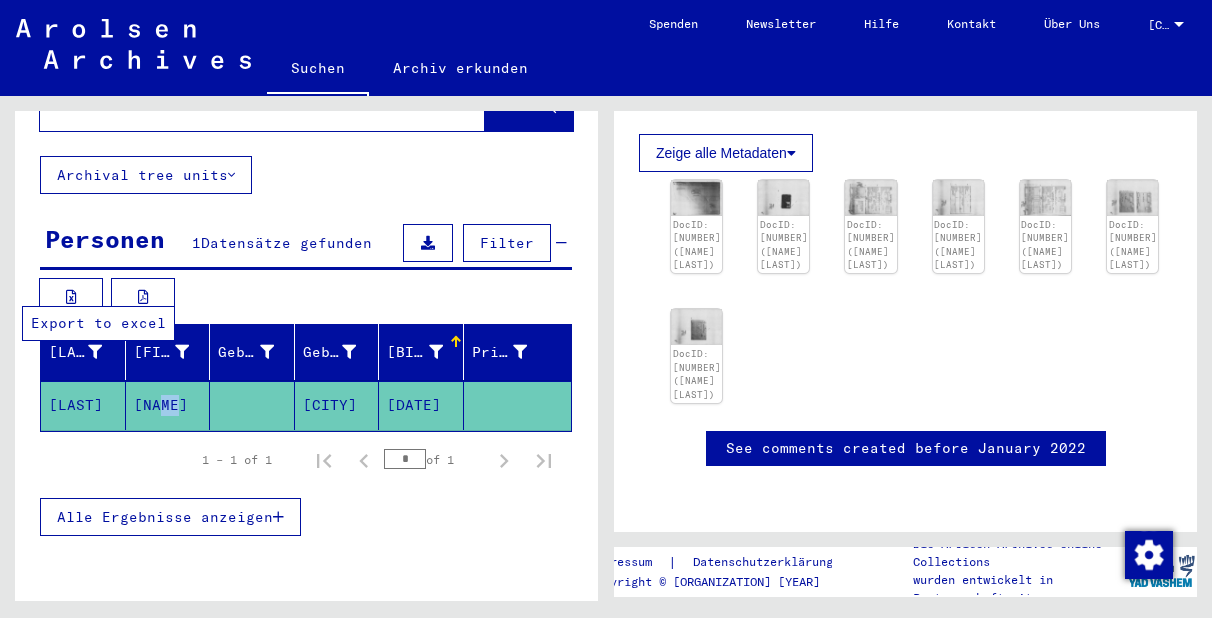 click at bounding box center [71, 297] 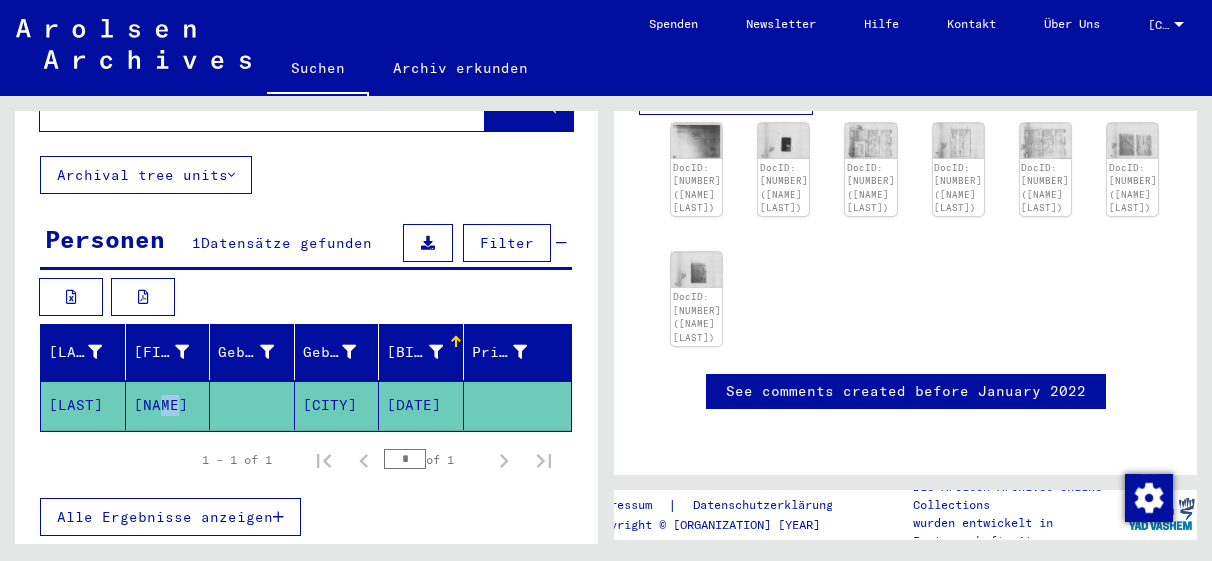 click on "Alle Ergebnisse anzeigen" at bounding box center [165, 517] 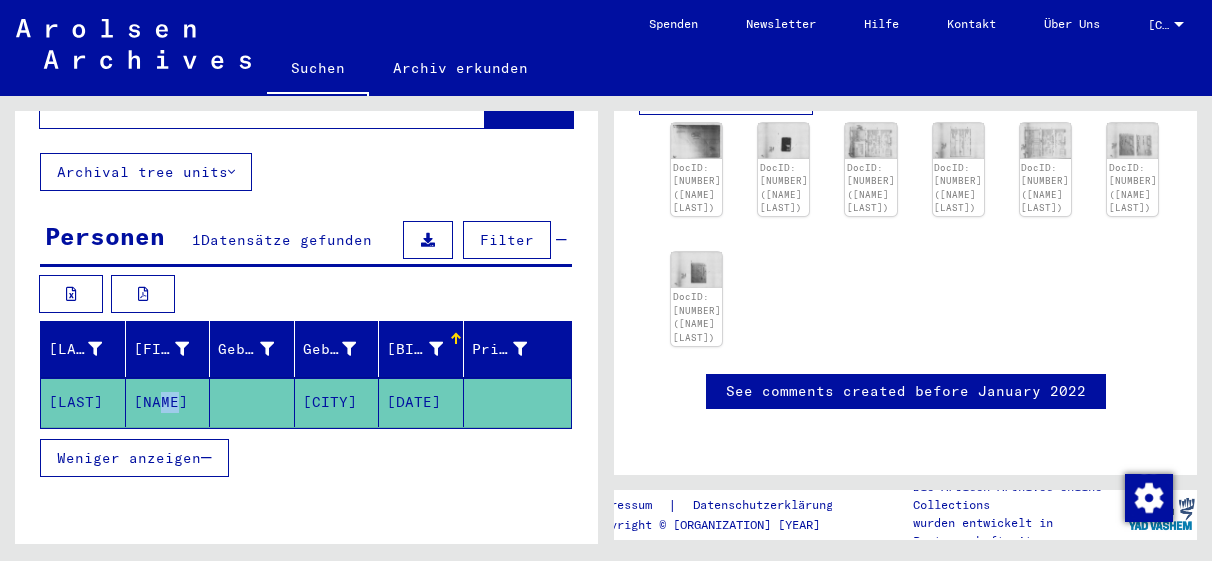scroll, scrollTop: 100, scrollLeft: 0, axis: vertical 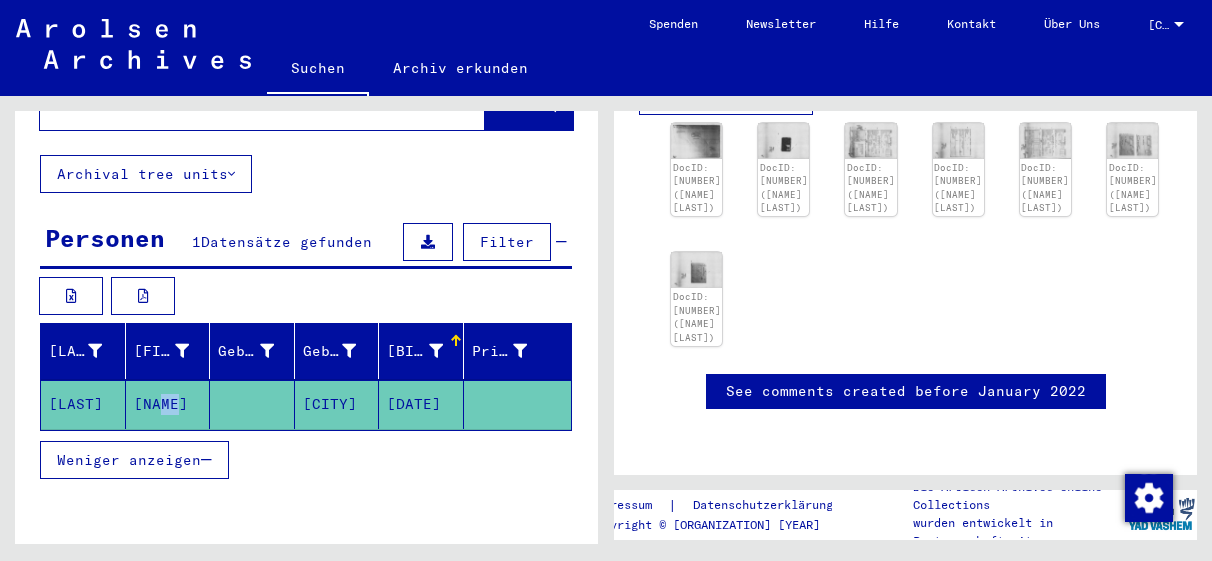 click on "Weniger anzeigen" at bounding box center [129, 460] 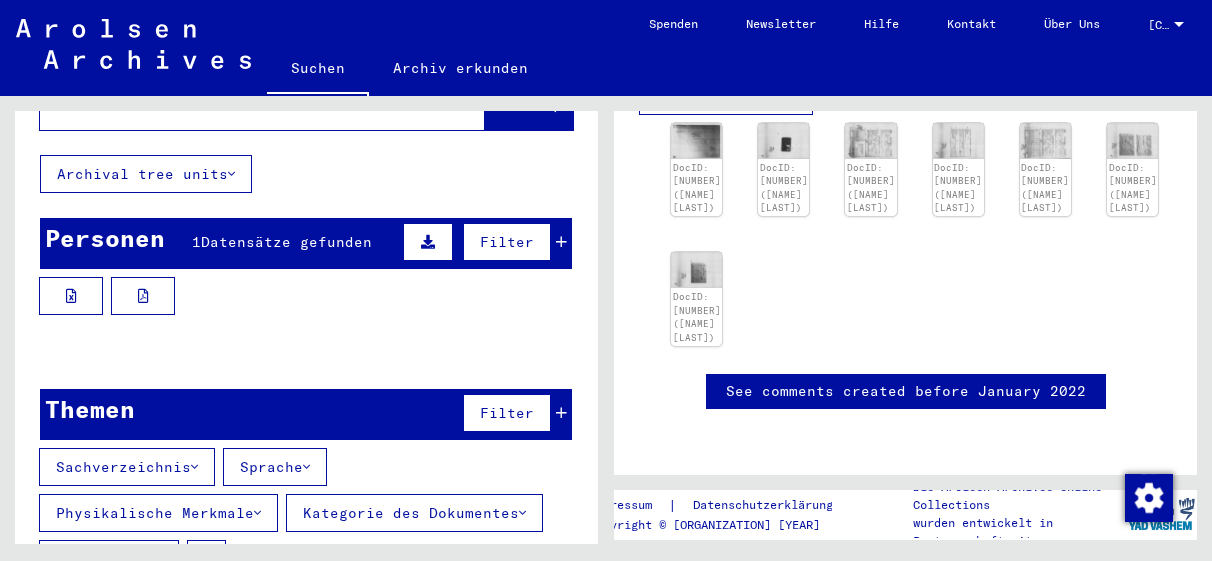 click on "Indizierung" at bounding box center [127, 467] 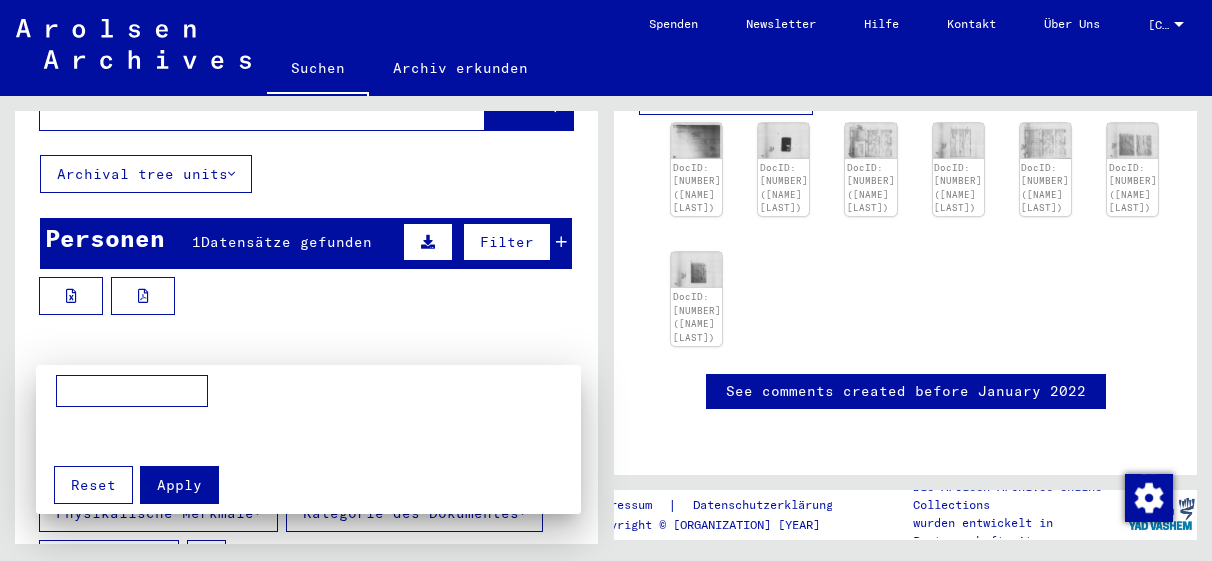 click at bounding box center (606, 280) 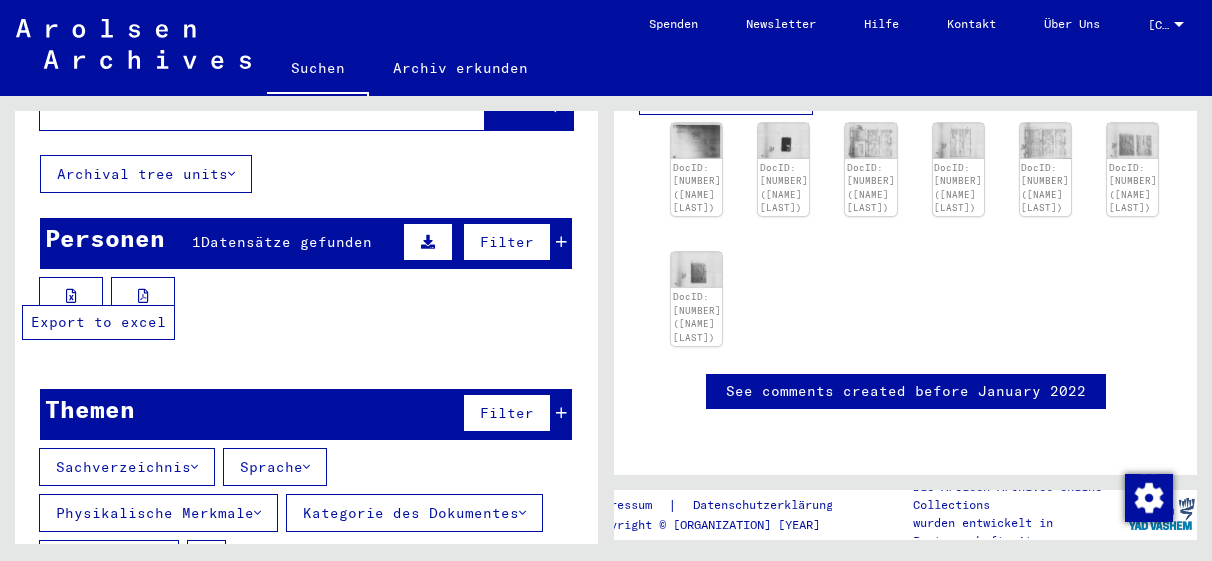 scroll, scrollTop: 6, scrollLeft: 0, axis: vertical 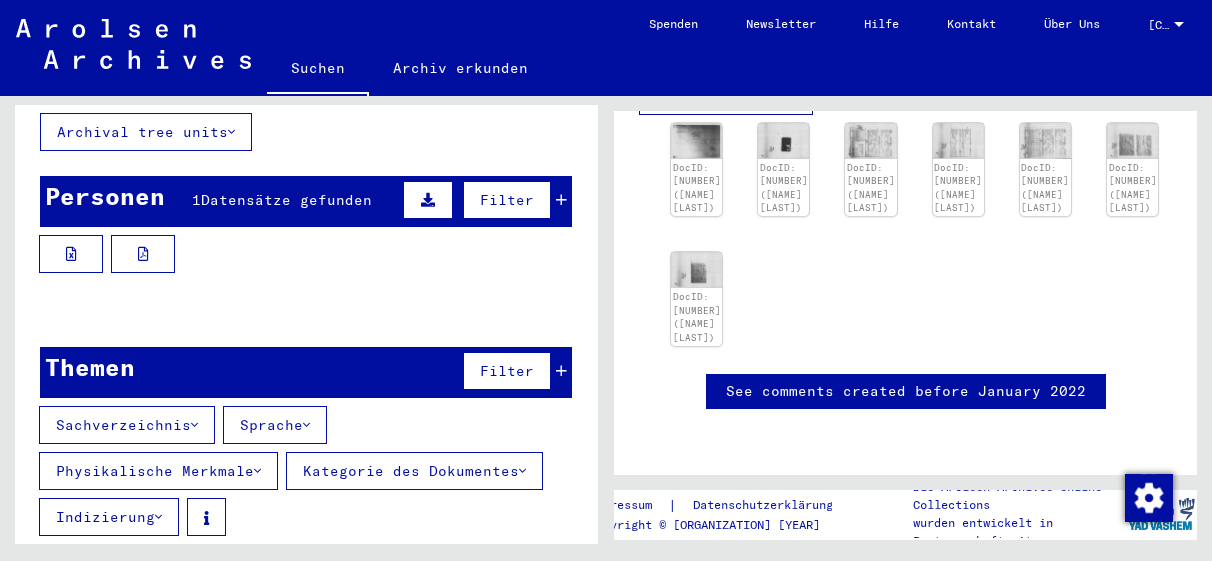 click on "Indizierung" at bounding box center (127, 425) 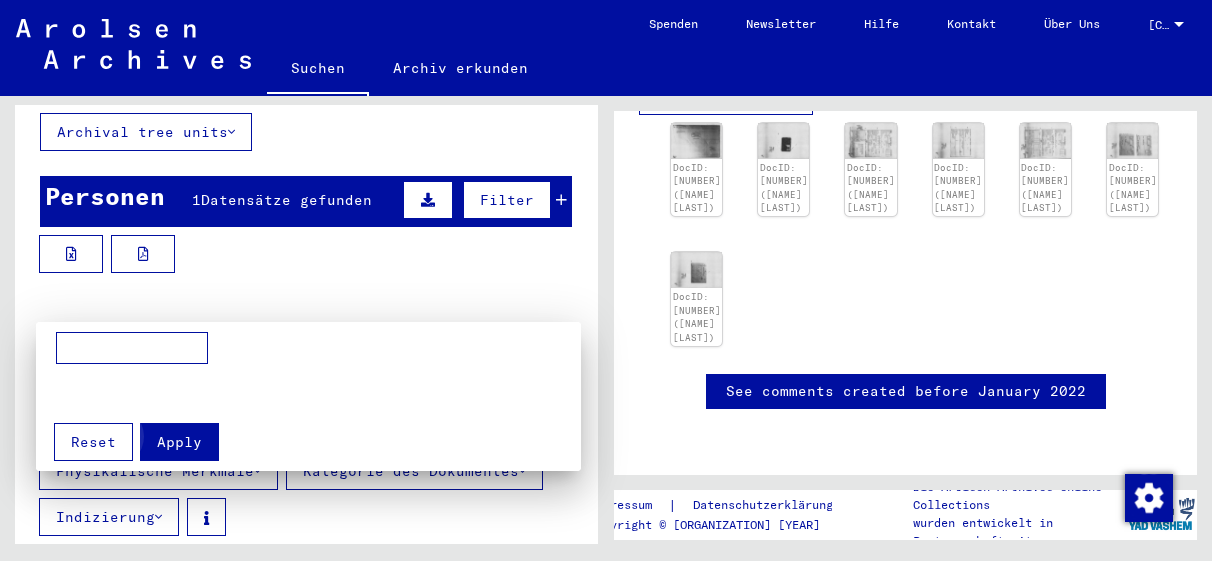 click on "Apply" at bounding box center (179, 442) 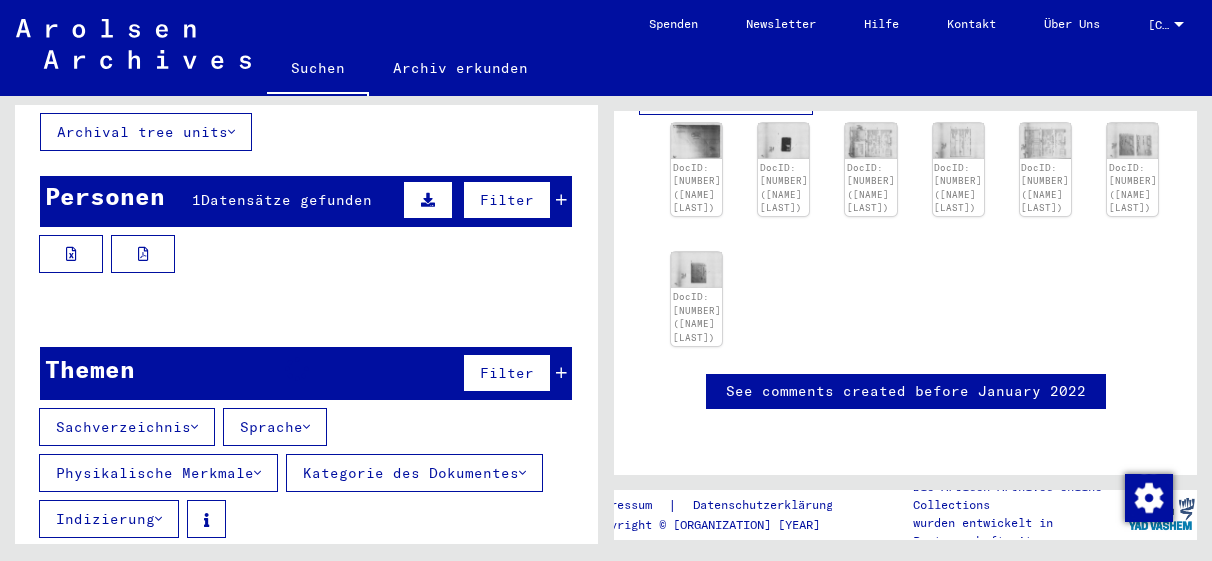 scroll, scrollTop: 117, scrollLeft: 0, axis: vertical 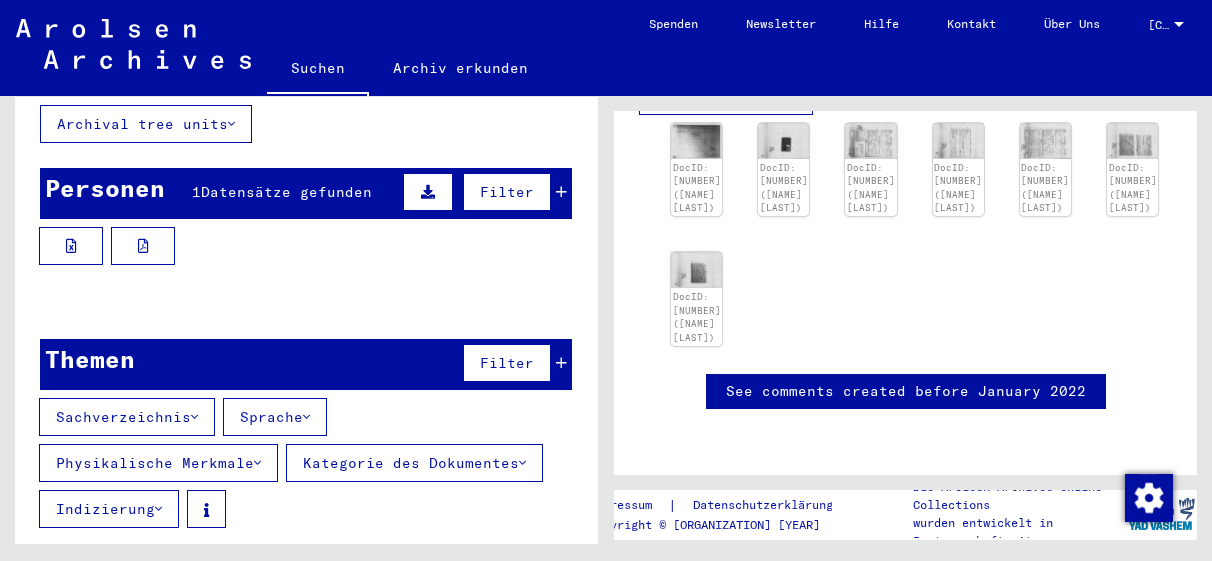 click at bounding box center [428, 192] 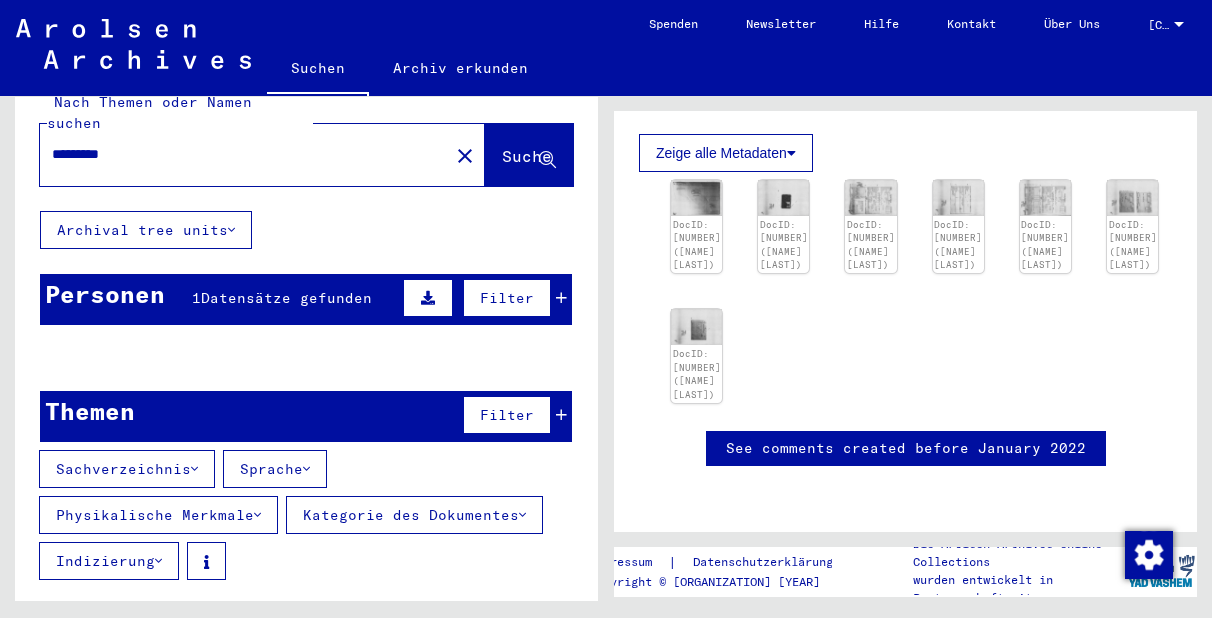 scroll, scrollTop: 26, scrollLeft: 0, axis: vertical 